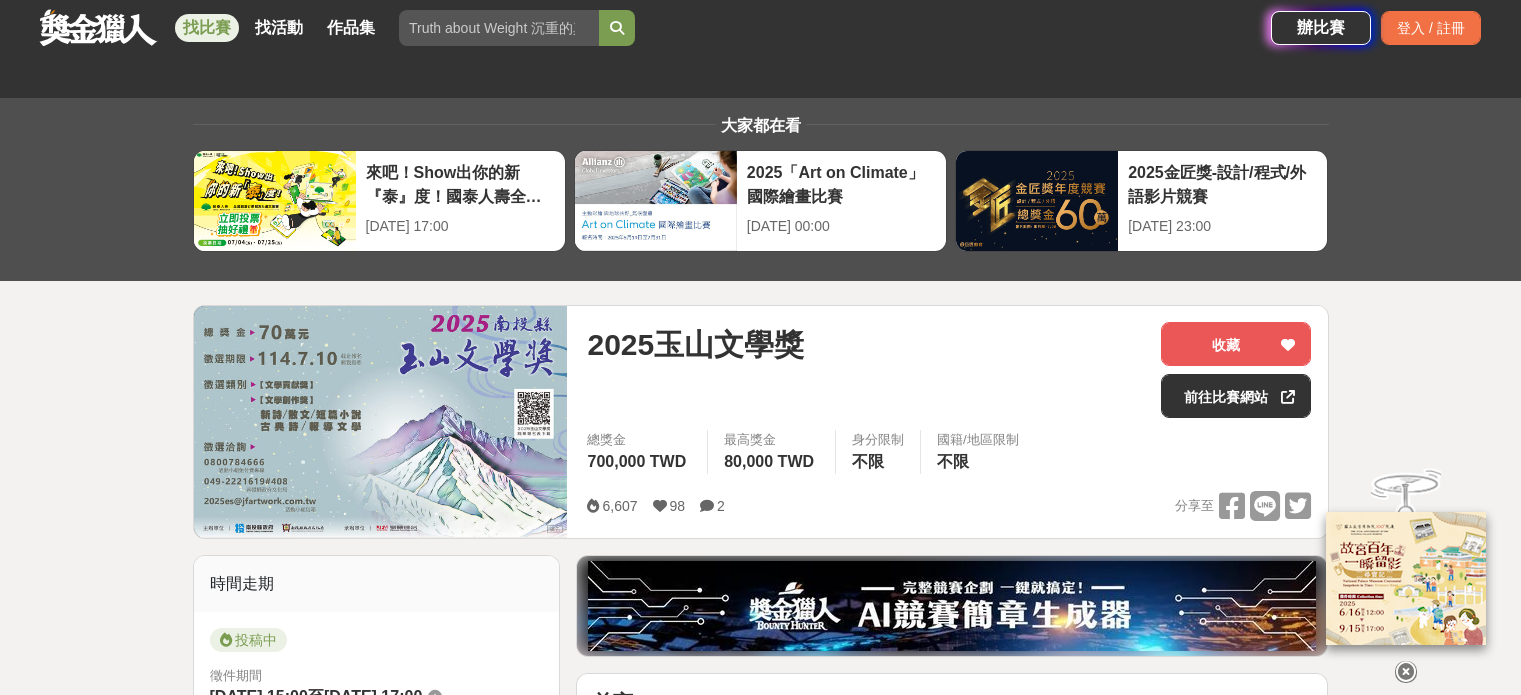 scroll, scrollTop: 1040, scrollLeft: 0, axis: vertical 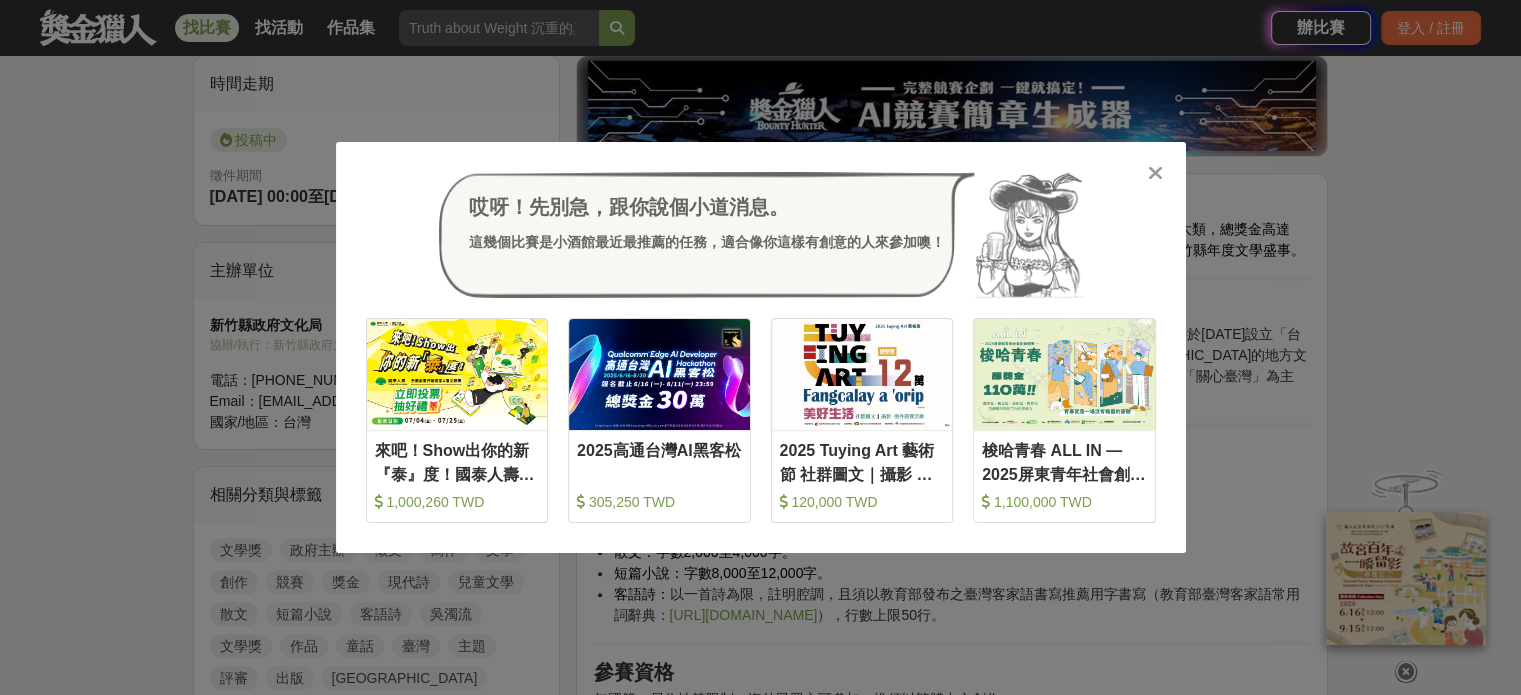 click at bounding box center (1156, 172) 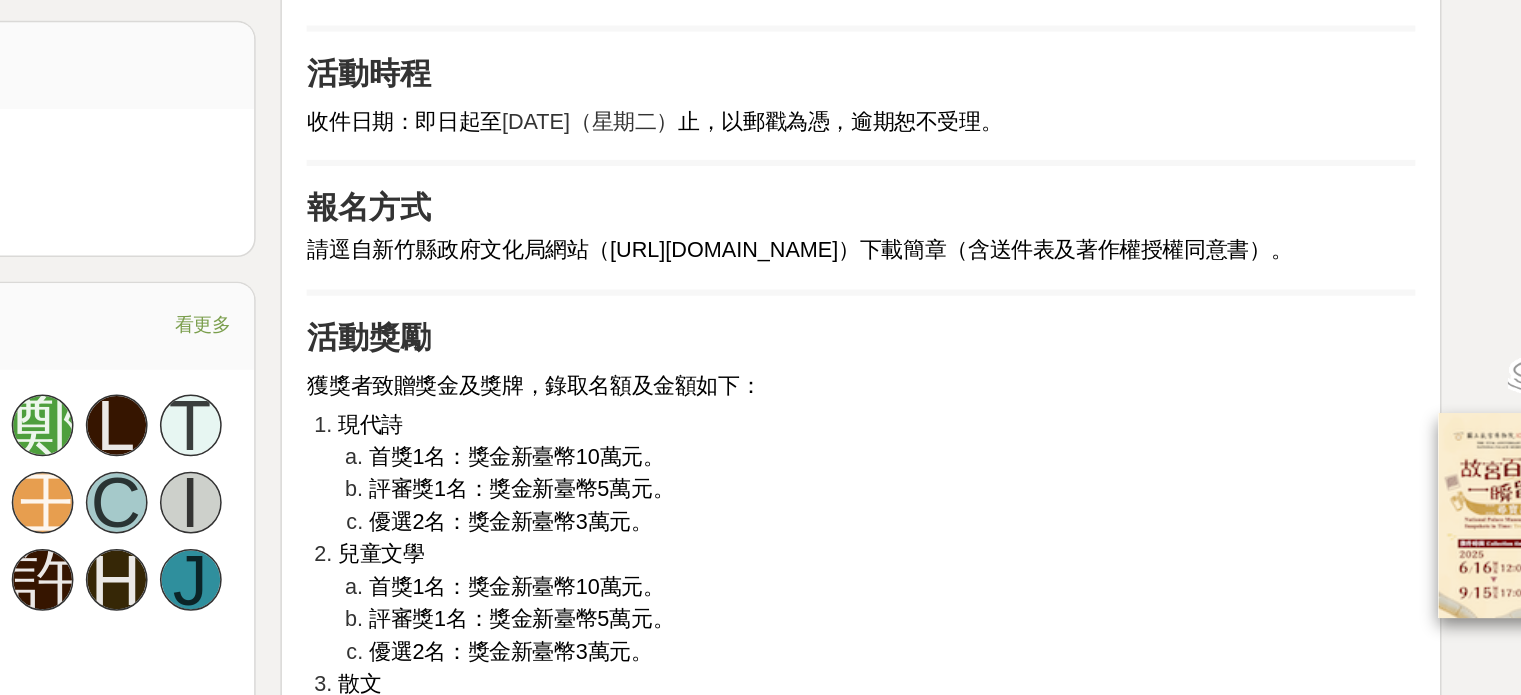 scroll, scrollTop: 1019, scrollLeft: 0, axis: vertical 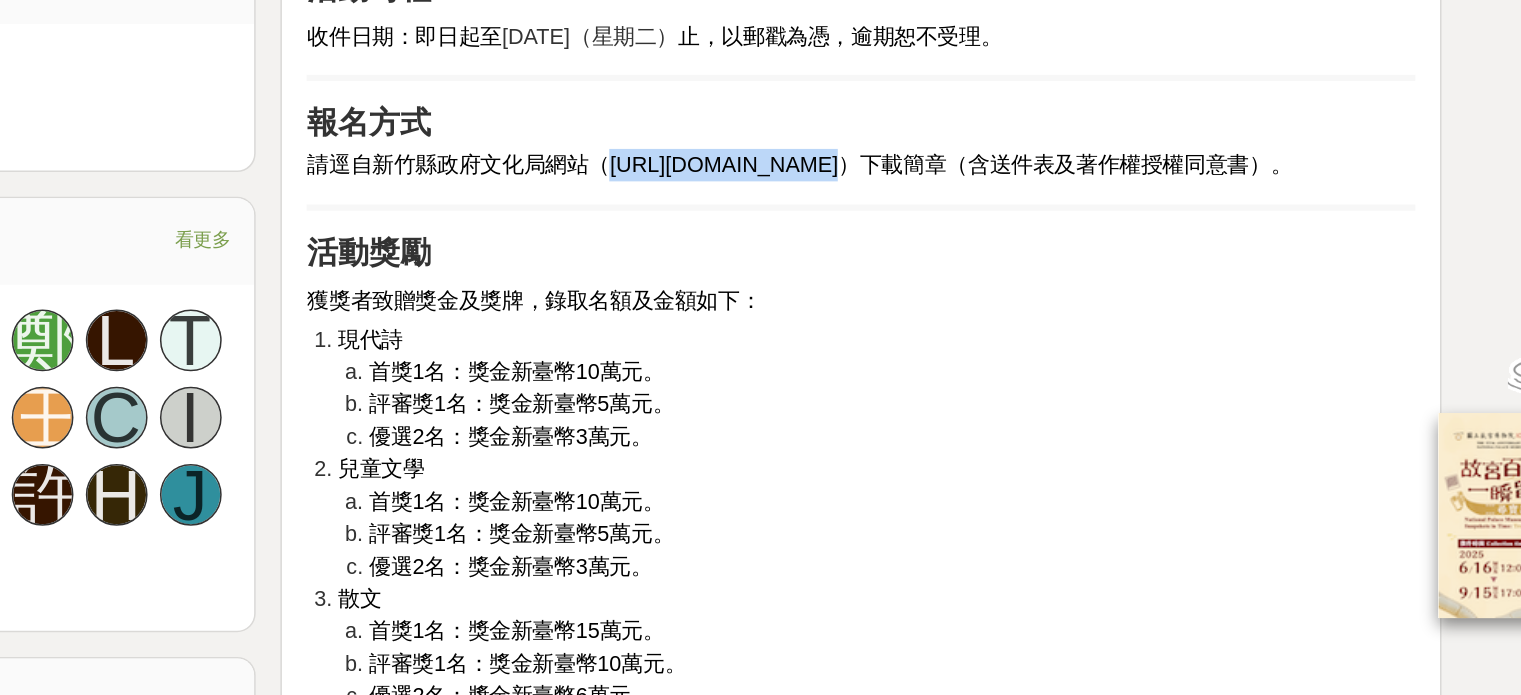 drag, startPoint x: 785, startPoint y: 391, endPoint x: 911, endPoint y: 387, distance: 126.06348 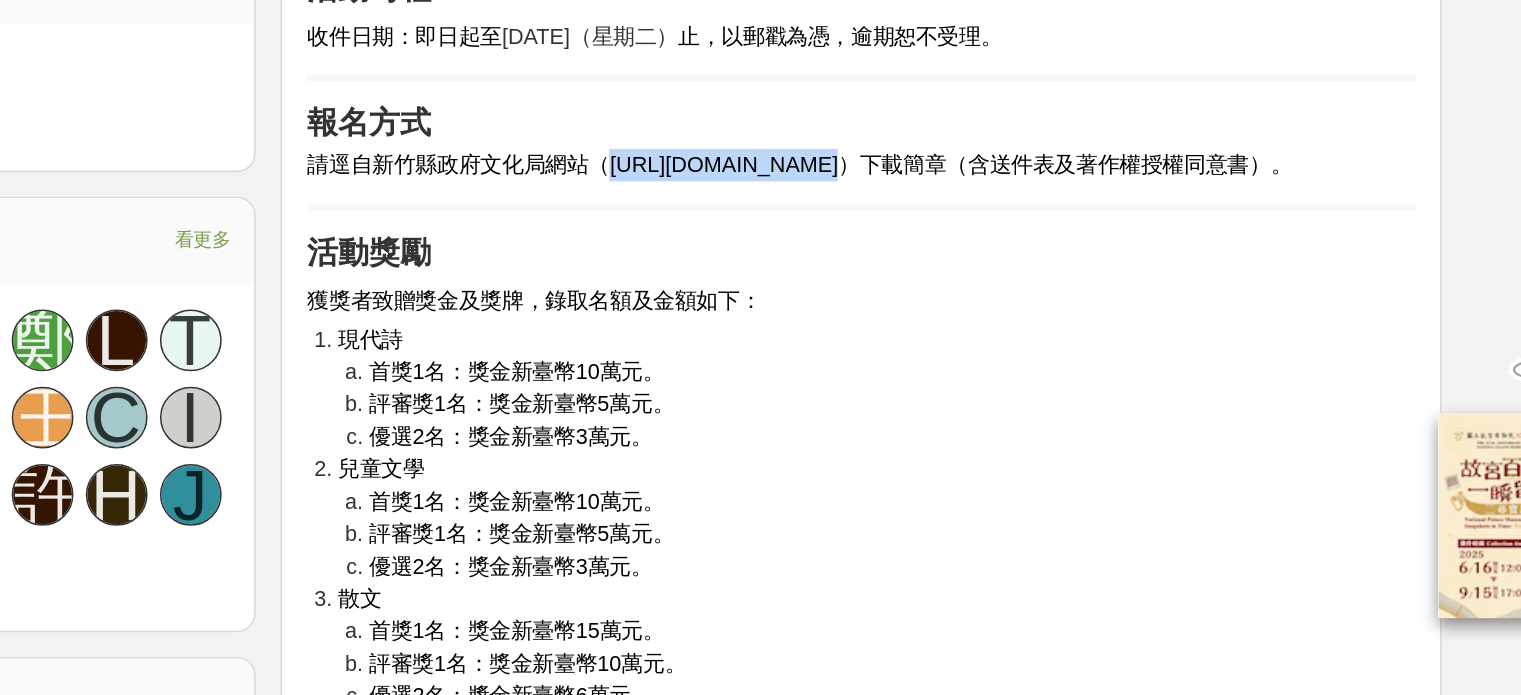 copy on "https://gov.tw/kNZ" 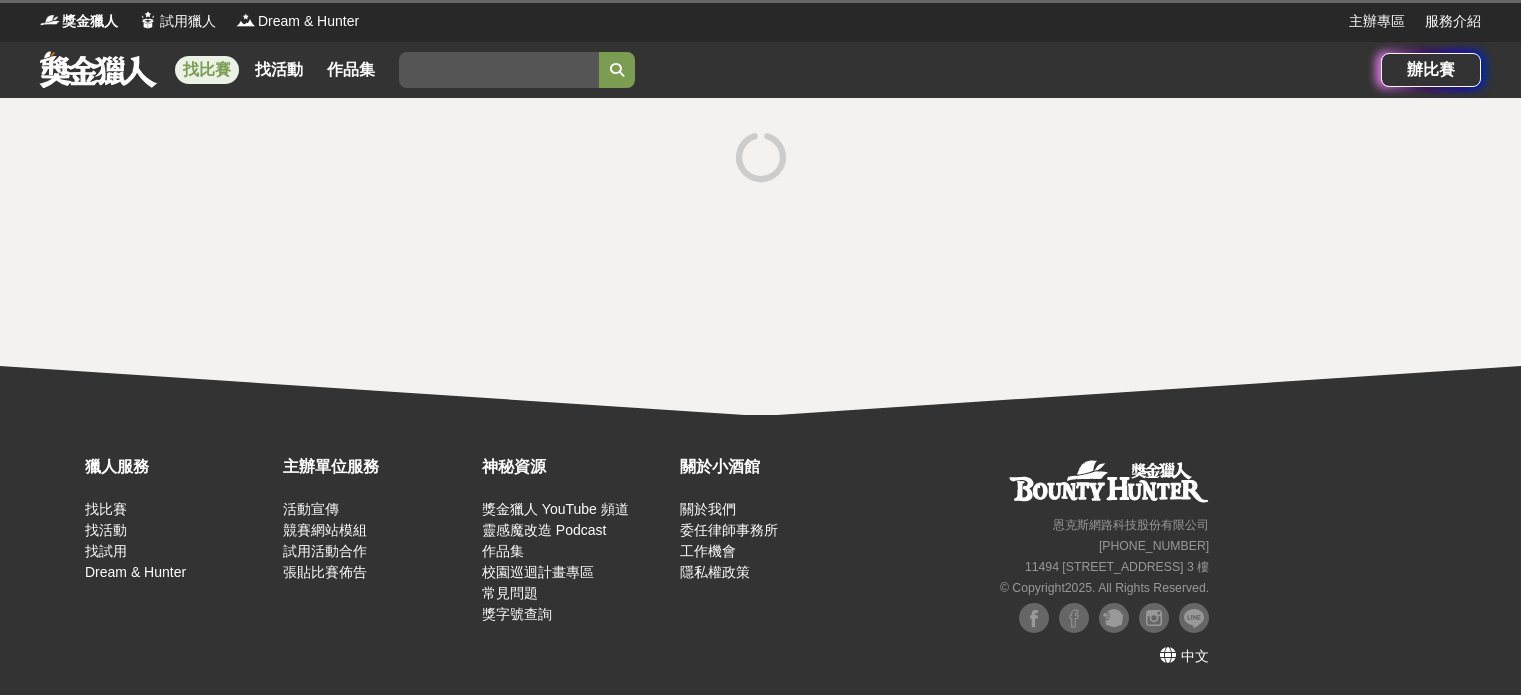 scroll, scrollTop: 0, scrollLeft: 0, axis: both 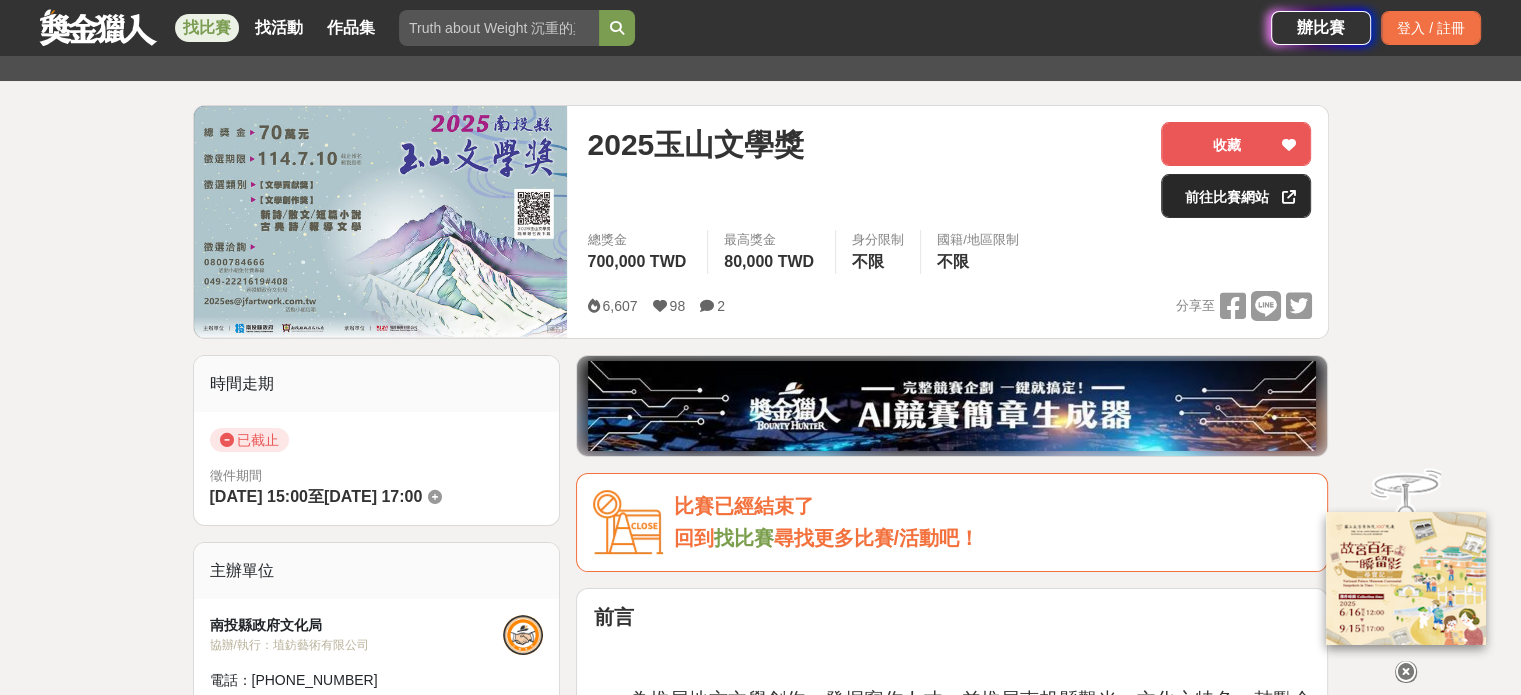 click on "前往比賽網站" at bounding box center (1236, 196) 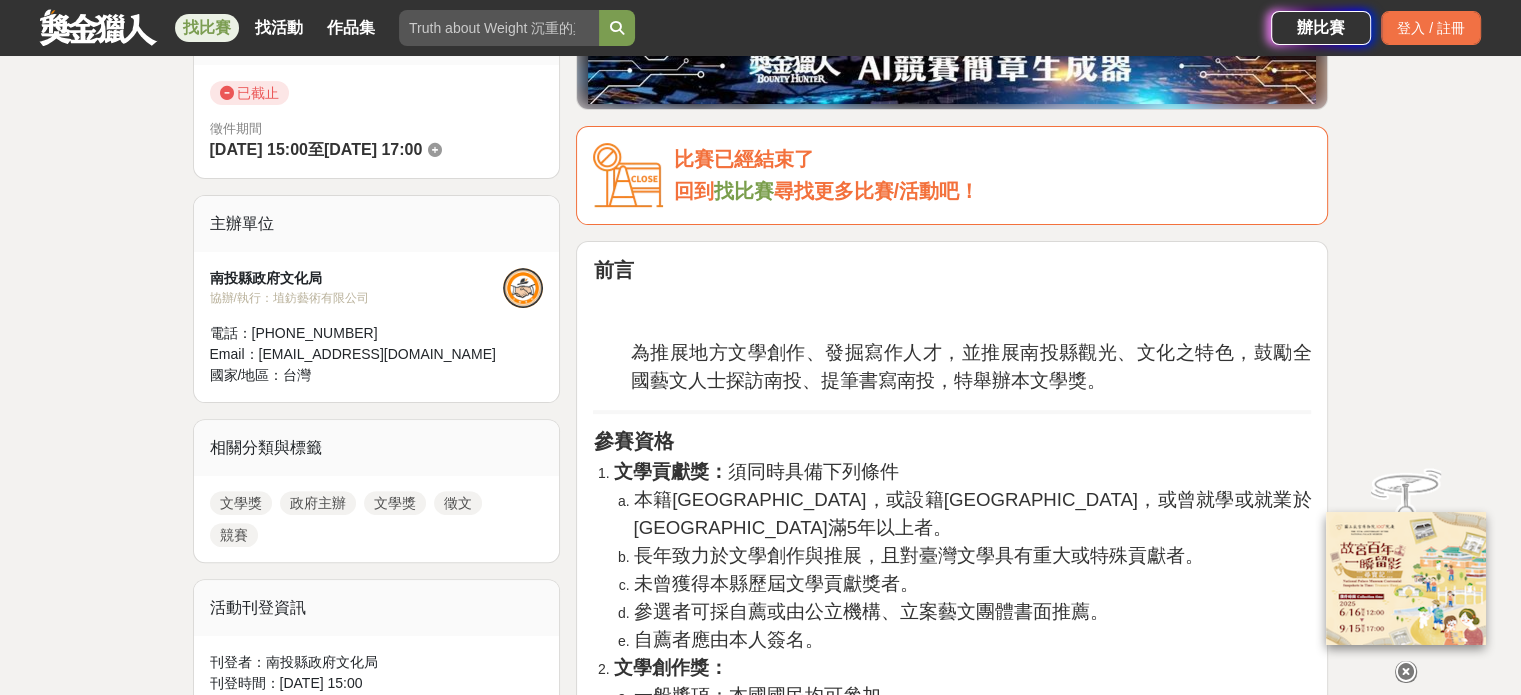 scroll, scrollTop: 600, scrollLeft: 0, axis: vertical 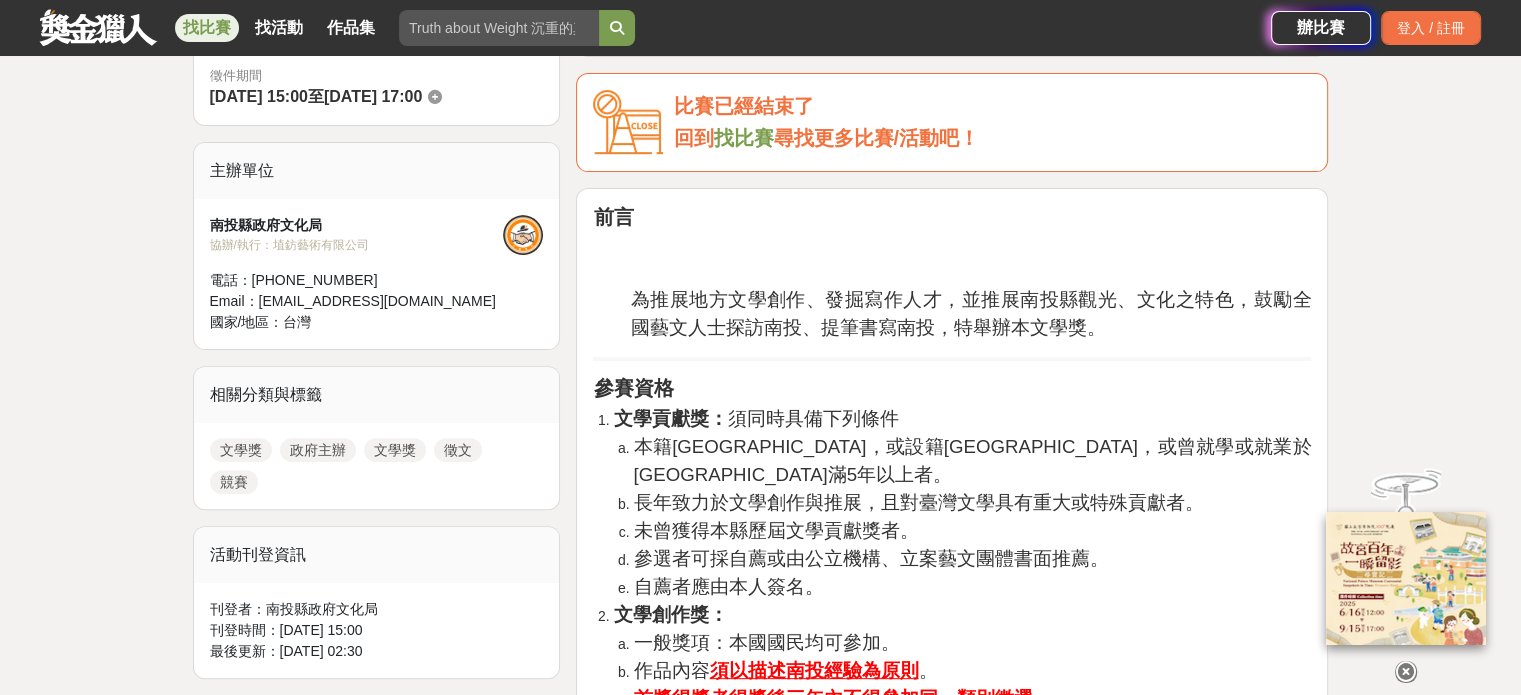 click at bounding box center (523, 235) 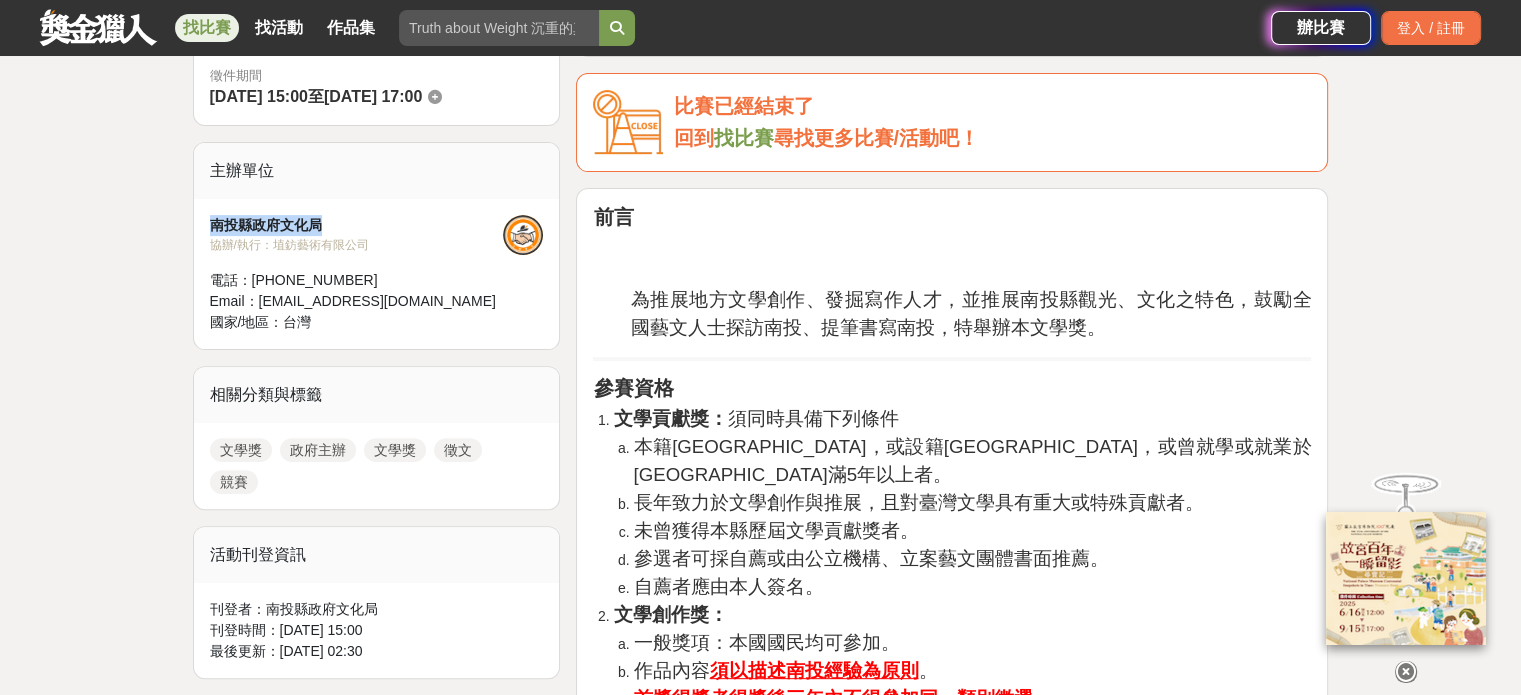 drag, startPoint x: 210, startPoint y: 219, endPoint x: 344, endPoint y: 231, distance: 134.53624 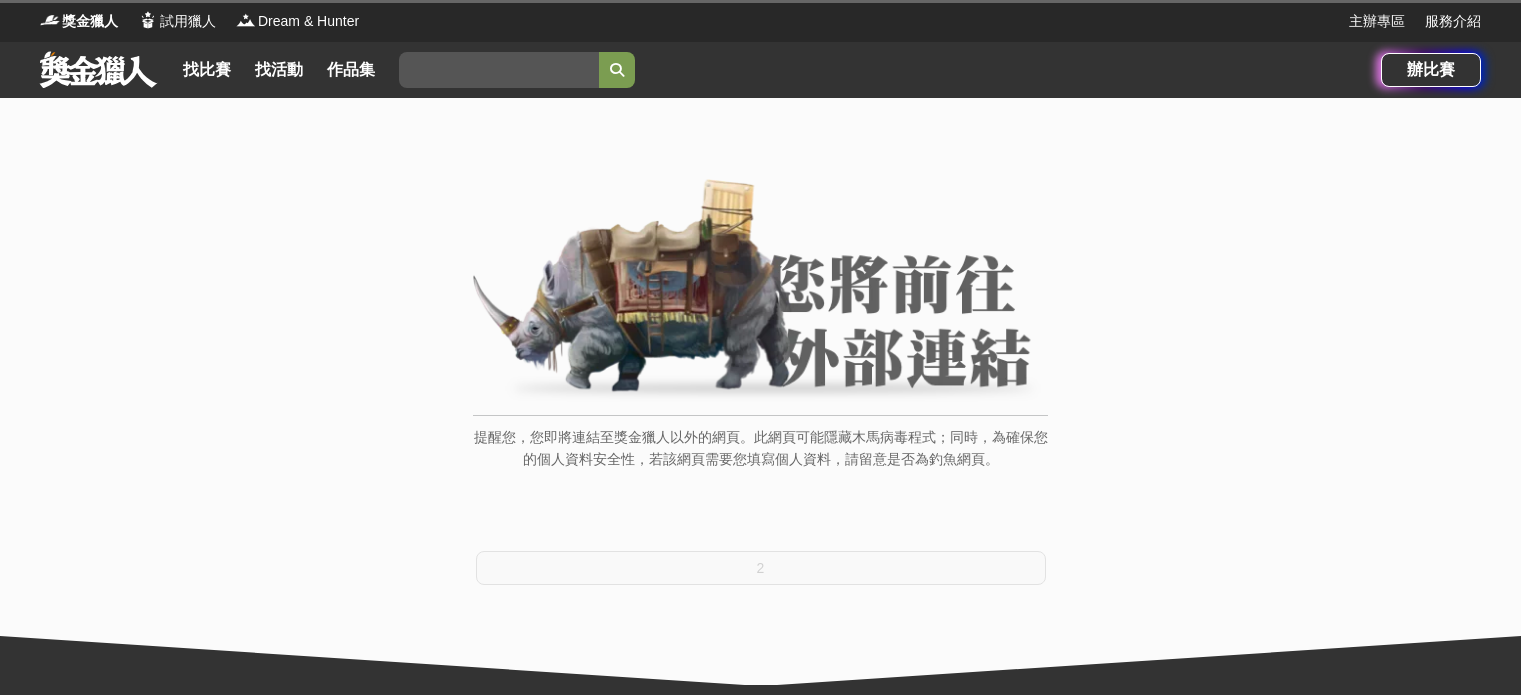 scroll, scrollTop: 0, scrollLeft: 0, axis: both 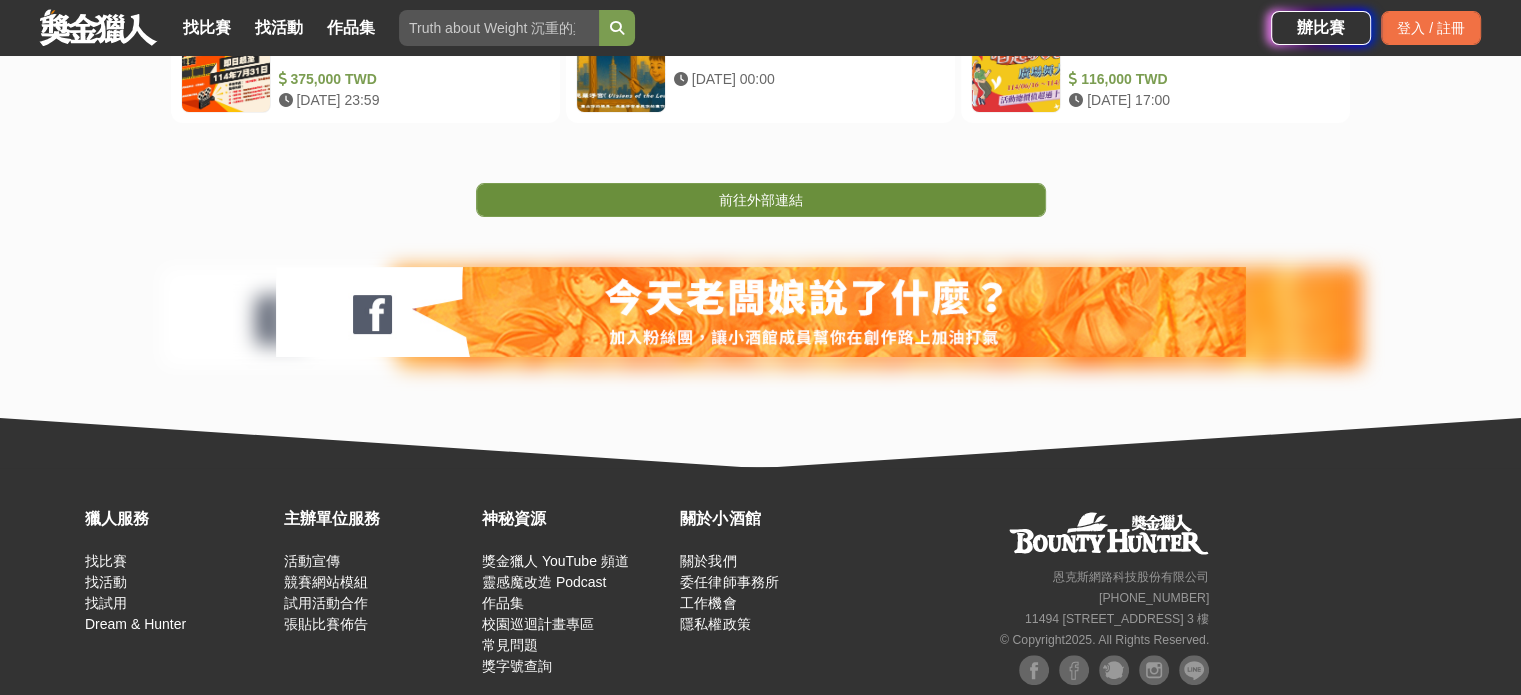 click on "前往外部連結" at bounding box center [761, 200] 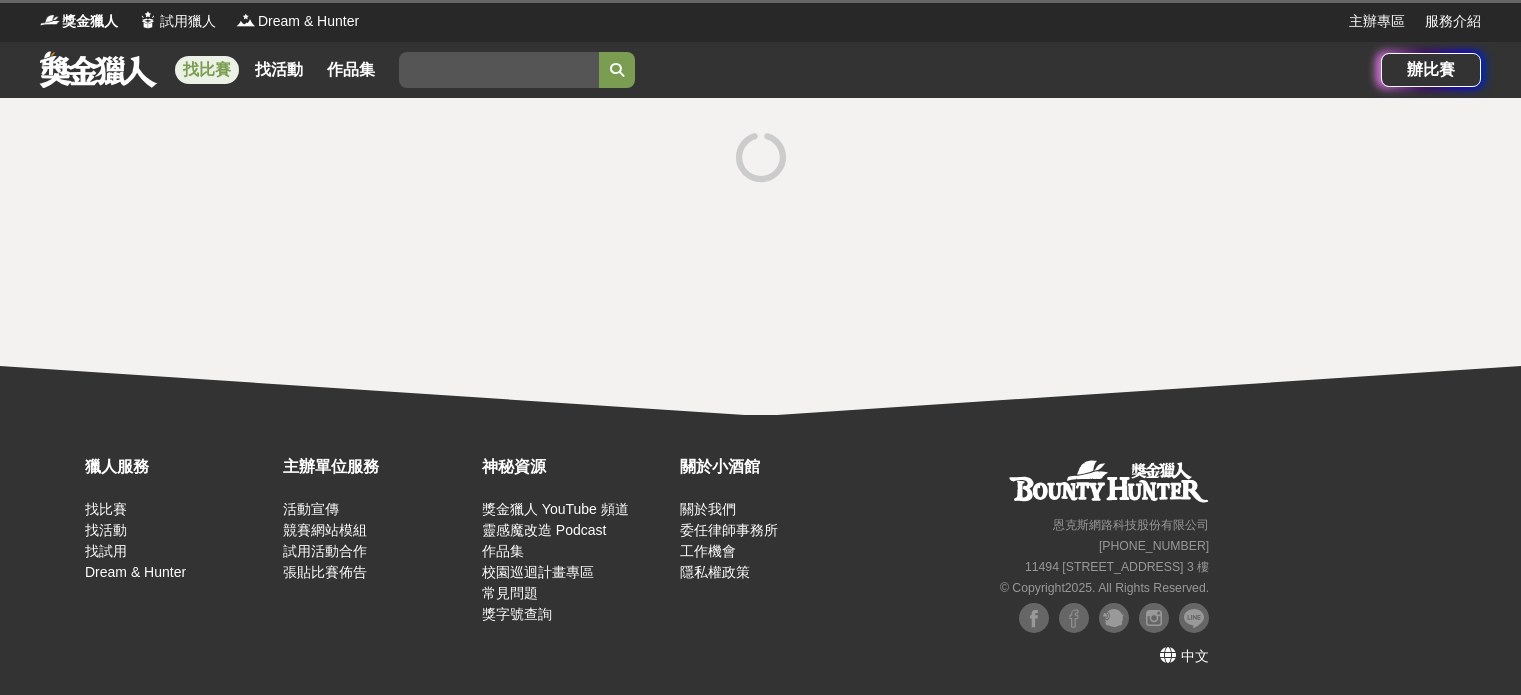 scroll, scrollTop: 0, scrollLeft: 0, axis: both 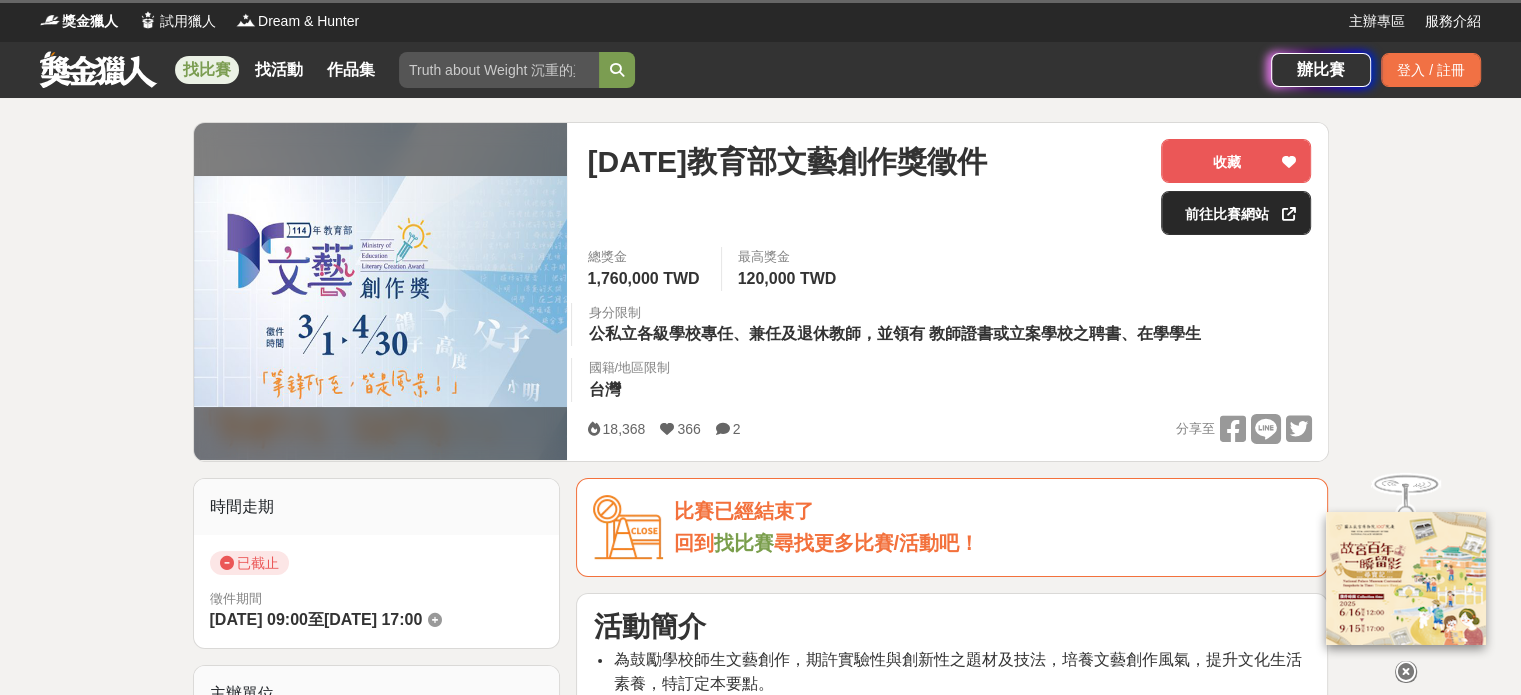 click on "前往比賽網站" at bounding box center [1236, 213] 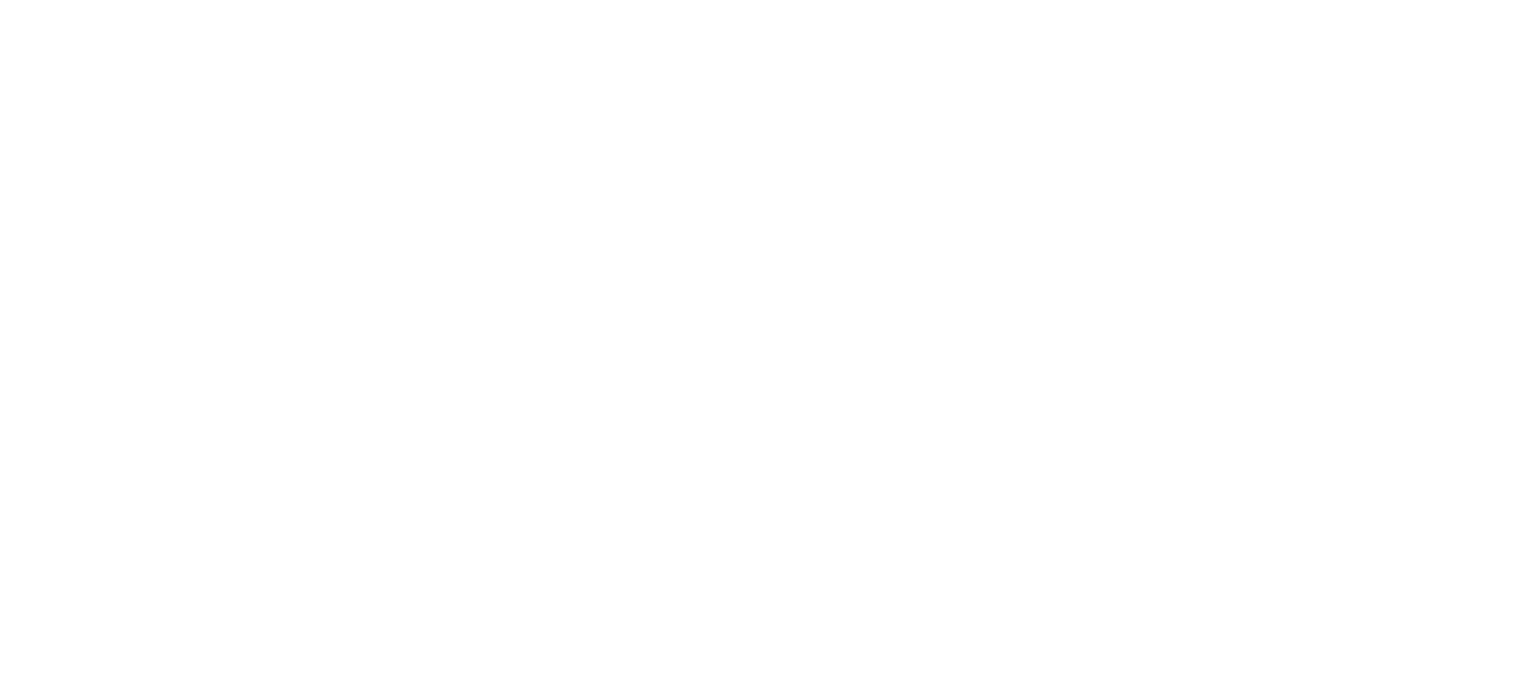 scroll, scrollTop: 0, scrollLeft: 0, axis: both 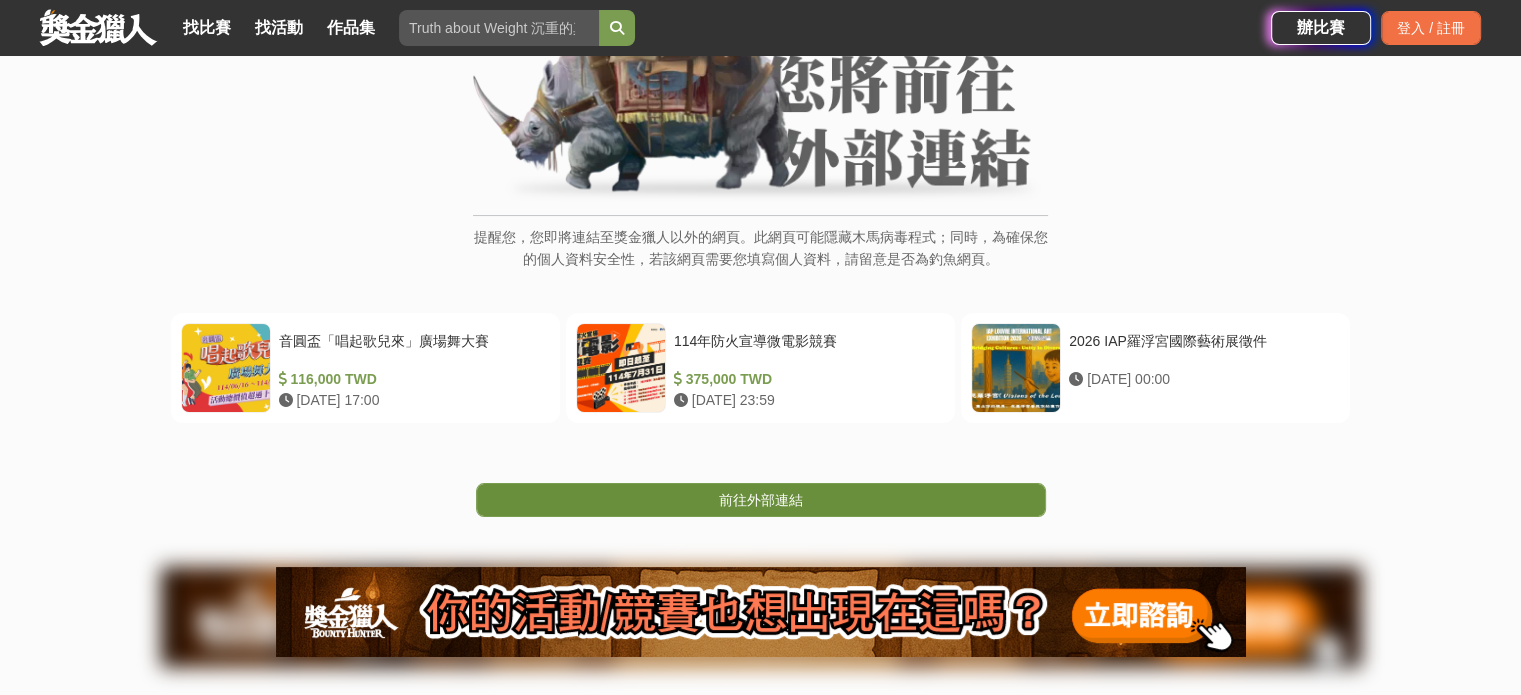 click on "前往外部連結" at bounding box center (761, 500) 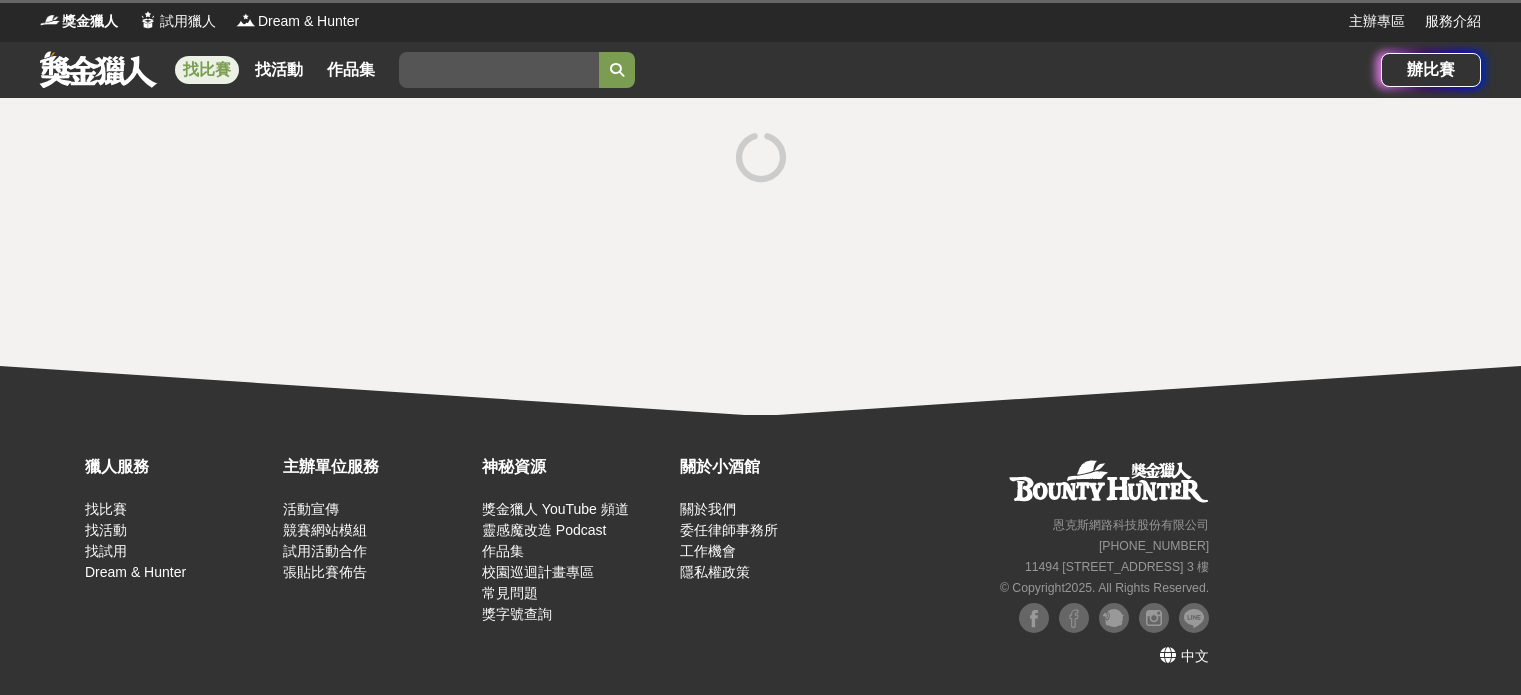 scroll, scrollTop: 0, scrollLeft: 0, axis: both 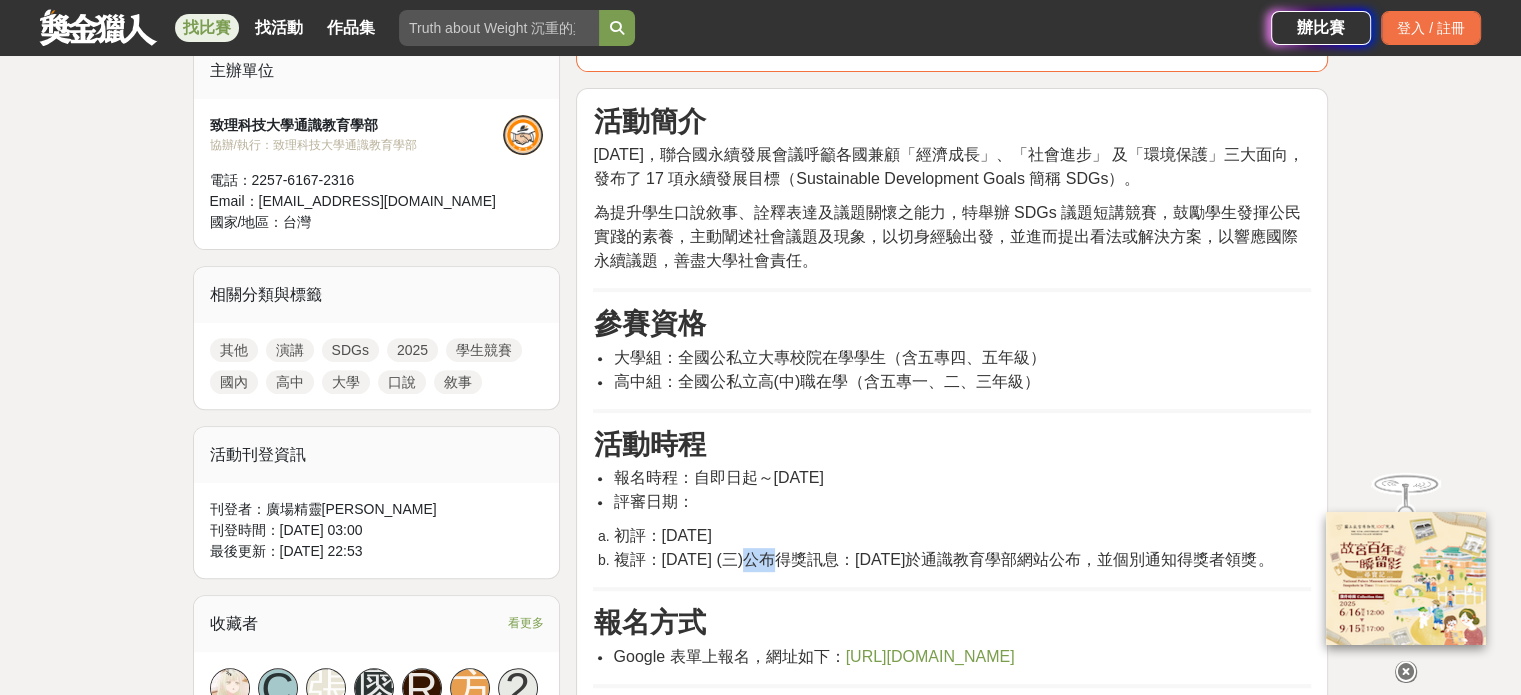 drag, startPoint x: 749, startPoint y: 562, endPoint x: 763, endPoint y: 565, distance: 14.3178215 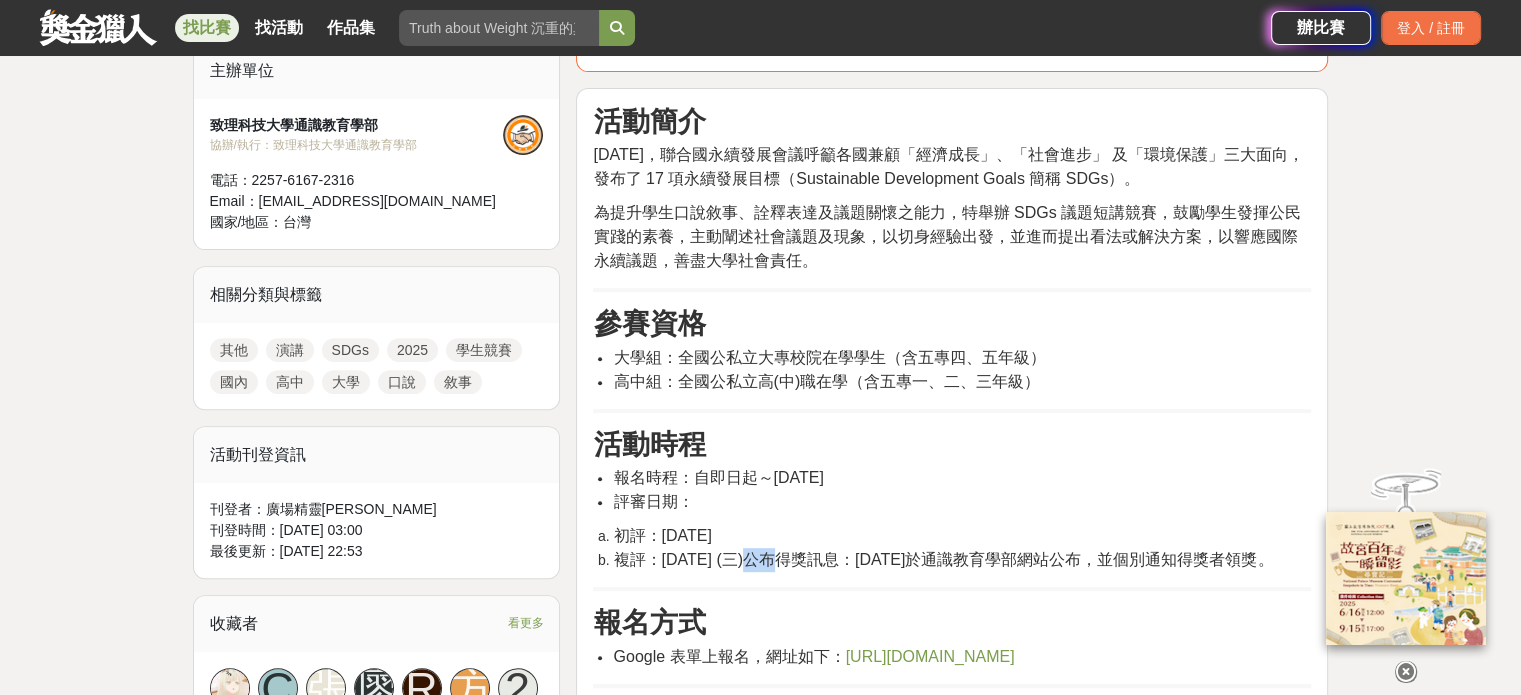 click on "複評：[DATE] (三)公布得獎訊息：[DATE]於通識教育學部網站公布，並個別通知得獎者領獎。" at bounding box center (943, 559) 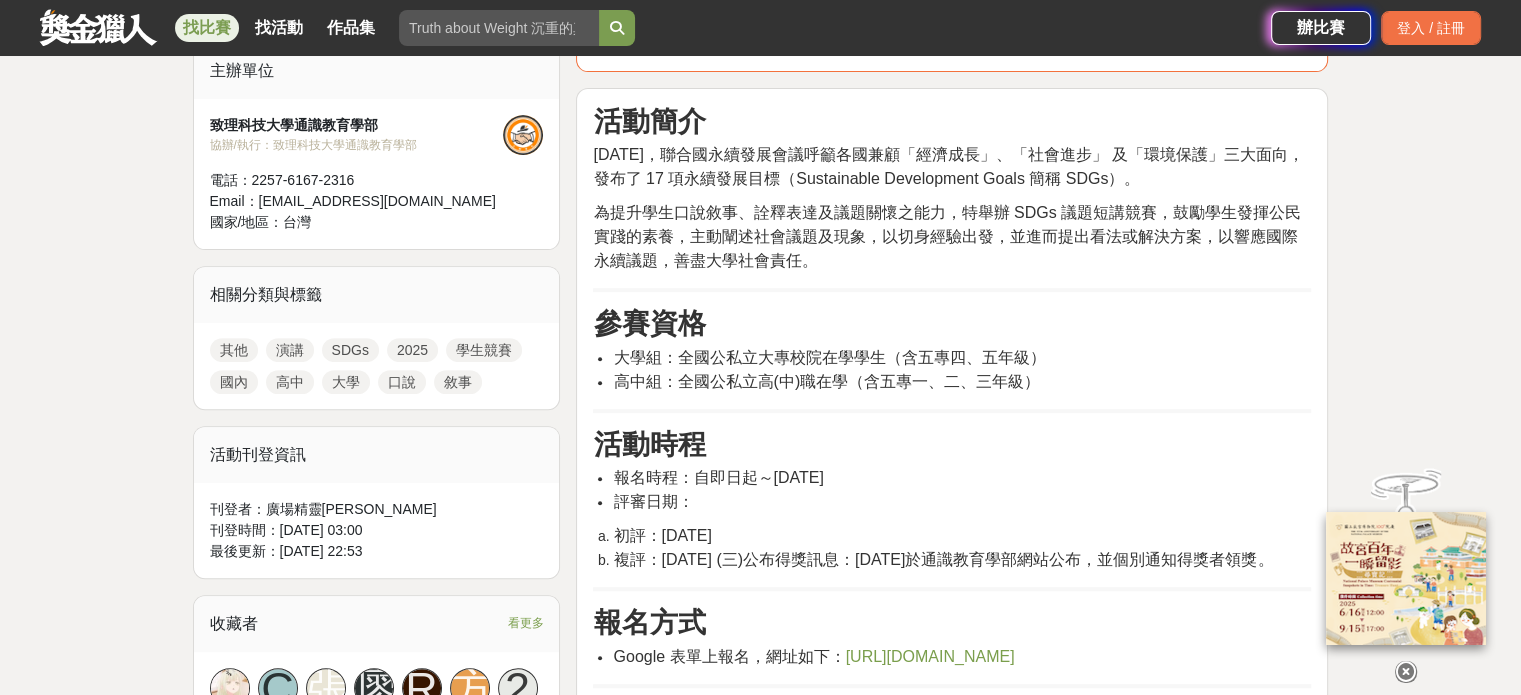 click on "複評：2025 年 7 月 11 日 (三)公布得獎訊息：2025 年 7 月 18 日於通識教育學部網站公布，並個別通知得獎者領獎。" at bounding box center (943, 559) 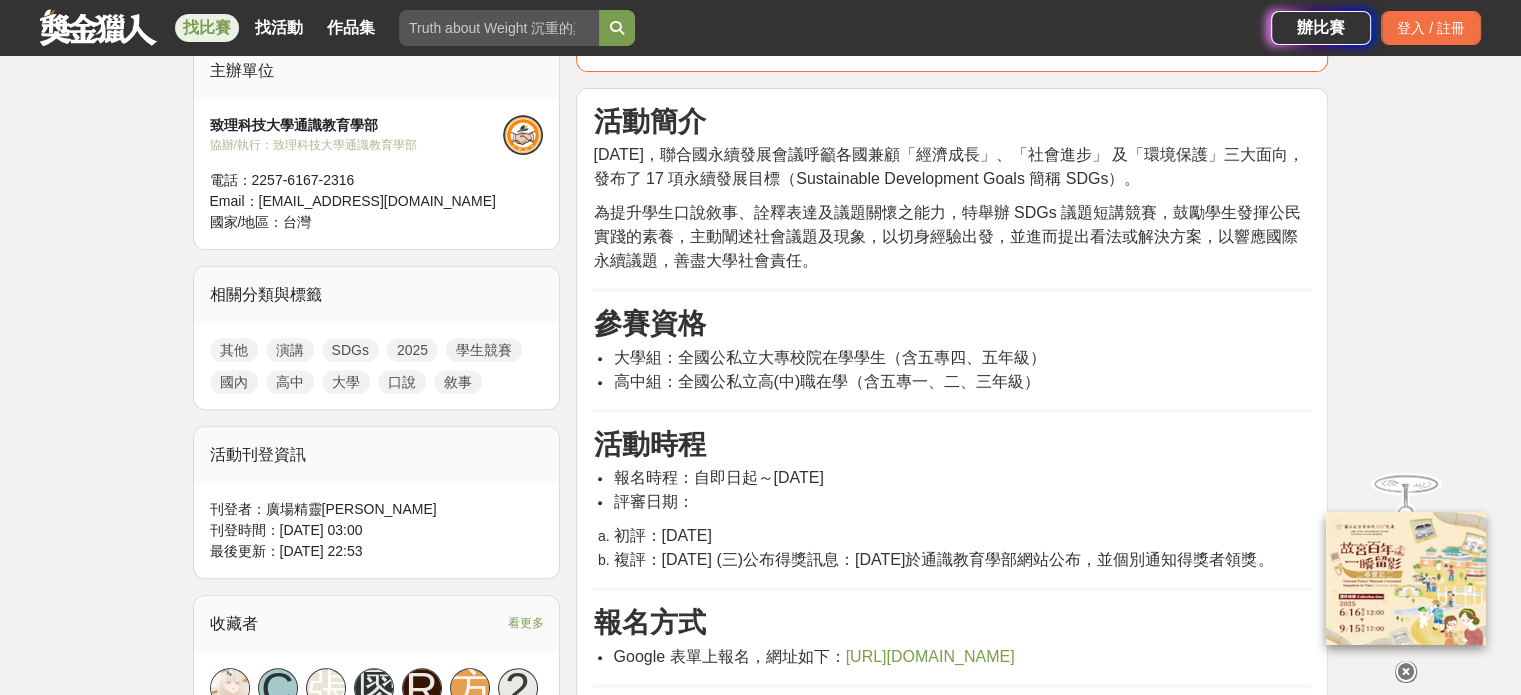 click on "複評：2025 年 7 月 11 日 (三)公布得獎訊息：2025 年 7 月 18 日於通識教育學部網站公布，並個別通知得獎者領獎。" at bounding box center (943, 559) 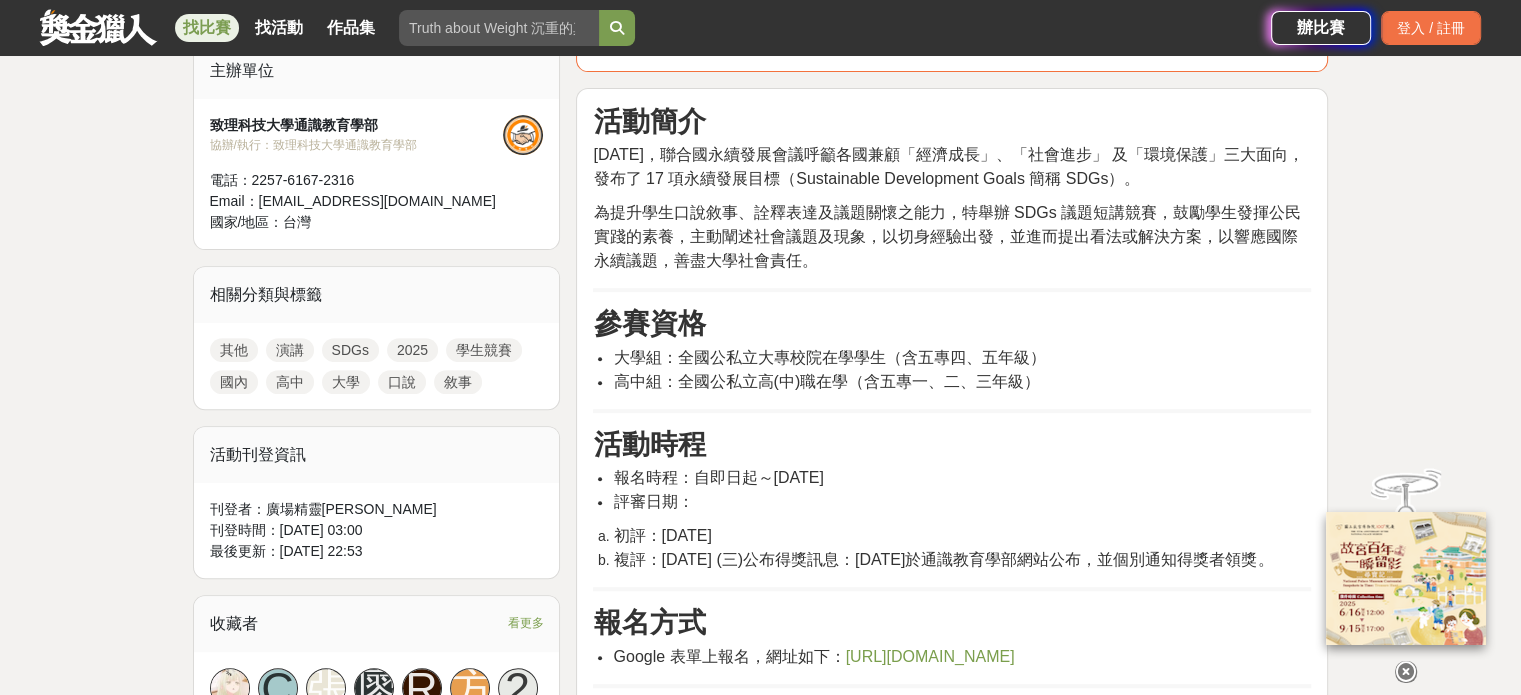 click on "複評：2025 年 7 月 11 日 (三)公布得獎訊息：2025 年 7 月 18 日於通識教育學部網站公布，並個別通知得獎者領獎。" at bounding box center (943, 559) 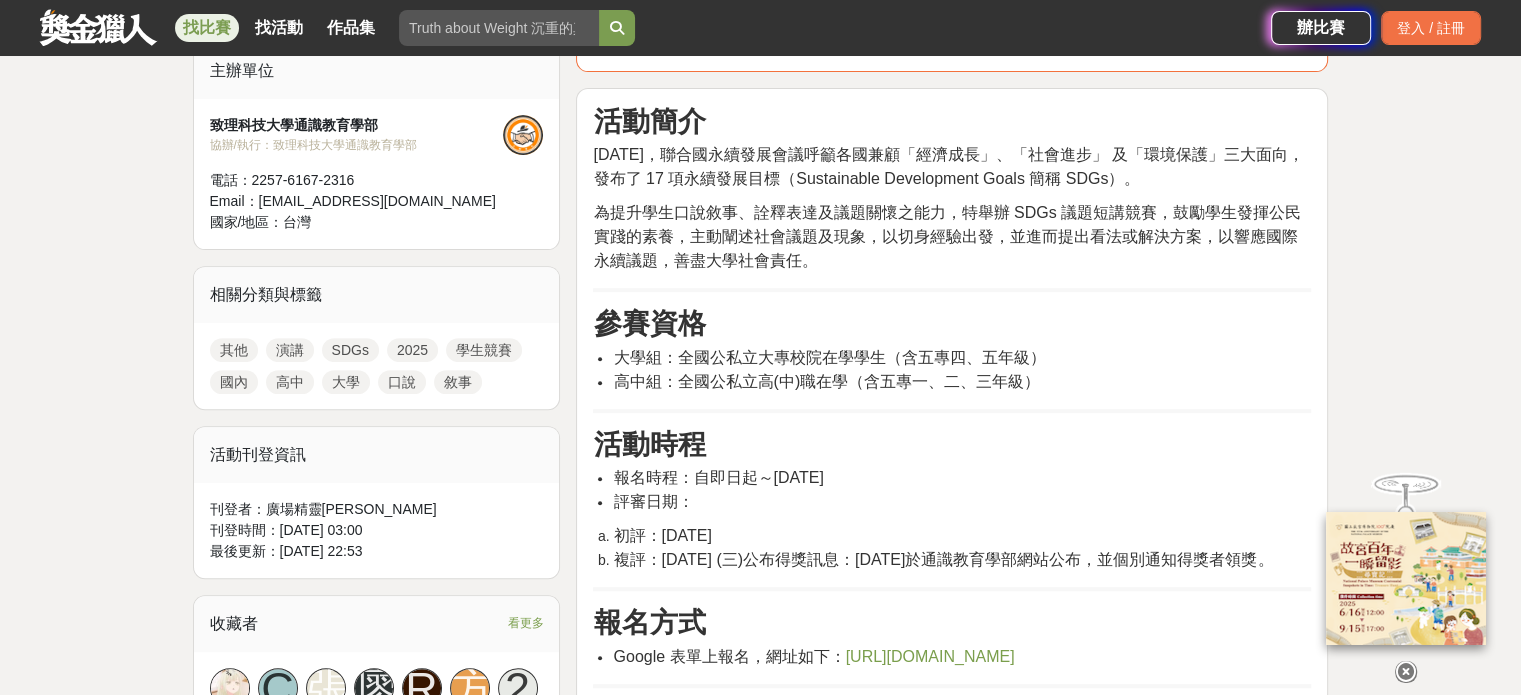 click on "活動簡介 2015 年 9 月，聯合國永續發展會議呼籲各國兼顧「經濟成長」、「社會進步」 及「環境保護」三大面向，發布了 17 項永續發展目標（Sustainable Development Goals 簡稱 SDGs）。 為提升學生口說敘事、詮釋表達及議題關懷之能力，特舉辦 SDGs 議題短講競賽，鼓勵學生發揮公民實踐的素養，主動闡述社會議題及現象，以切身經驗出發，並進而提出看法或解決方案，以響應國際永續議題，善盡大學社會責任。 參賽資格 大學組：全國公私立大專校院在學學生（含五專四、五年級） 高中組：全國公私立高(中)職在學（含五專一、二、三年級） 活動時程 報名時程：自即日起～6 月 30 日 評審日期： 初評：2025 年 7 月 4 日  複評：2025 年 7 月 11 日 (三)公布得獎訊息：2025 年 7 月 18 日於通識教育學部網站公布，並個別通知得獎者領獎。 報名方式 Google 表單上報名，網址如下：" at bounding box center [952, 1017] 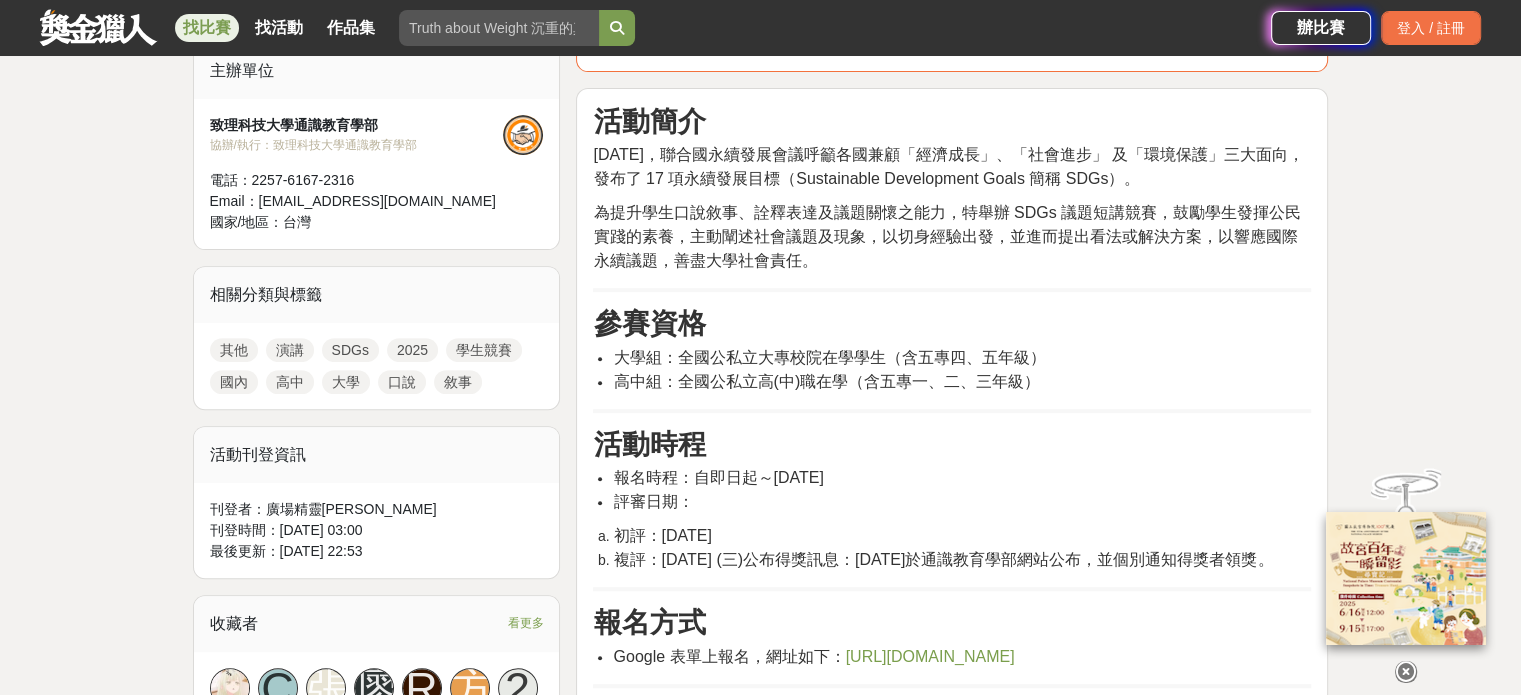 click on "複評：2025 年 7 月 11 日 (三)公布得獎訊息：2025 年 7 月 18 日於通識教育學部網站公布，並個別通知得獎者領獎。" at bounding box center [943, 559] 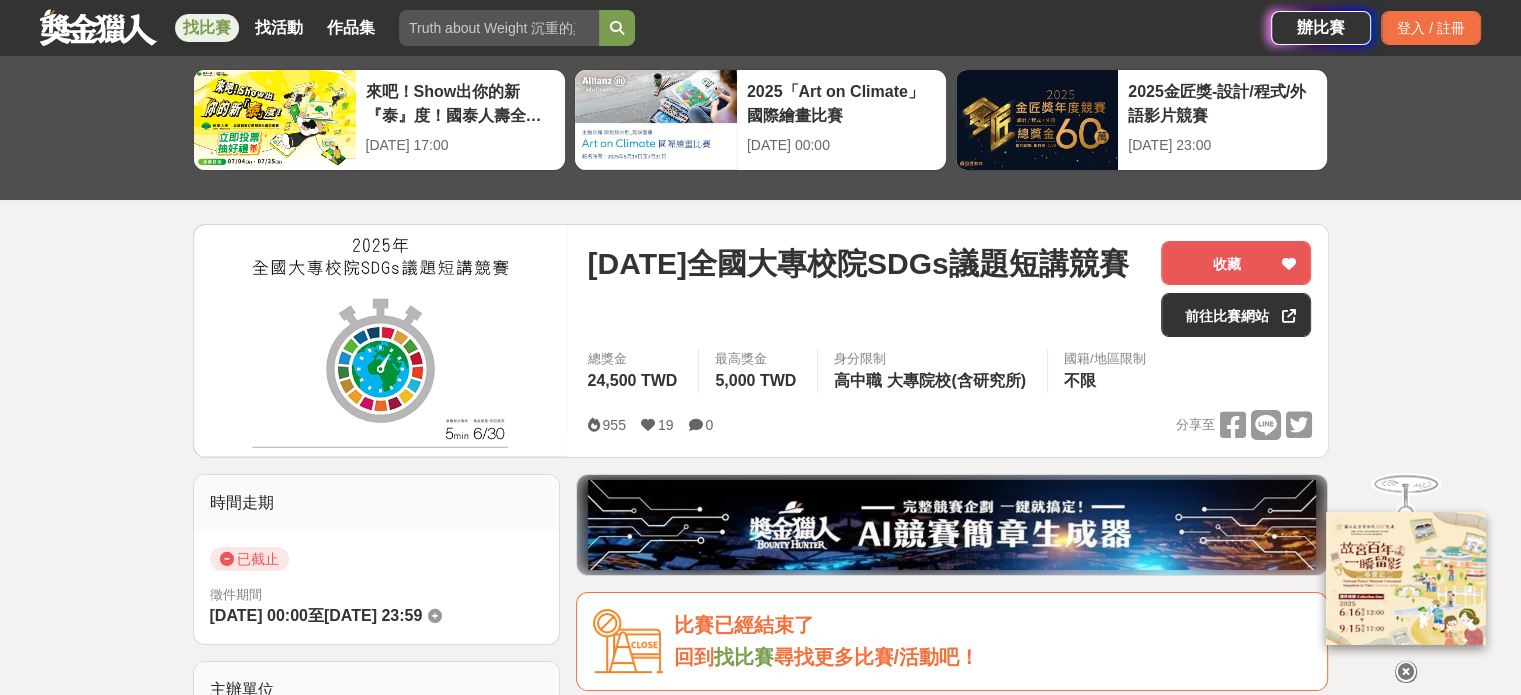 scroll, scrollTop: 0, scrollLeft: 0, axis: both 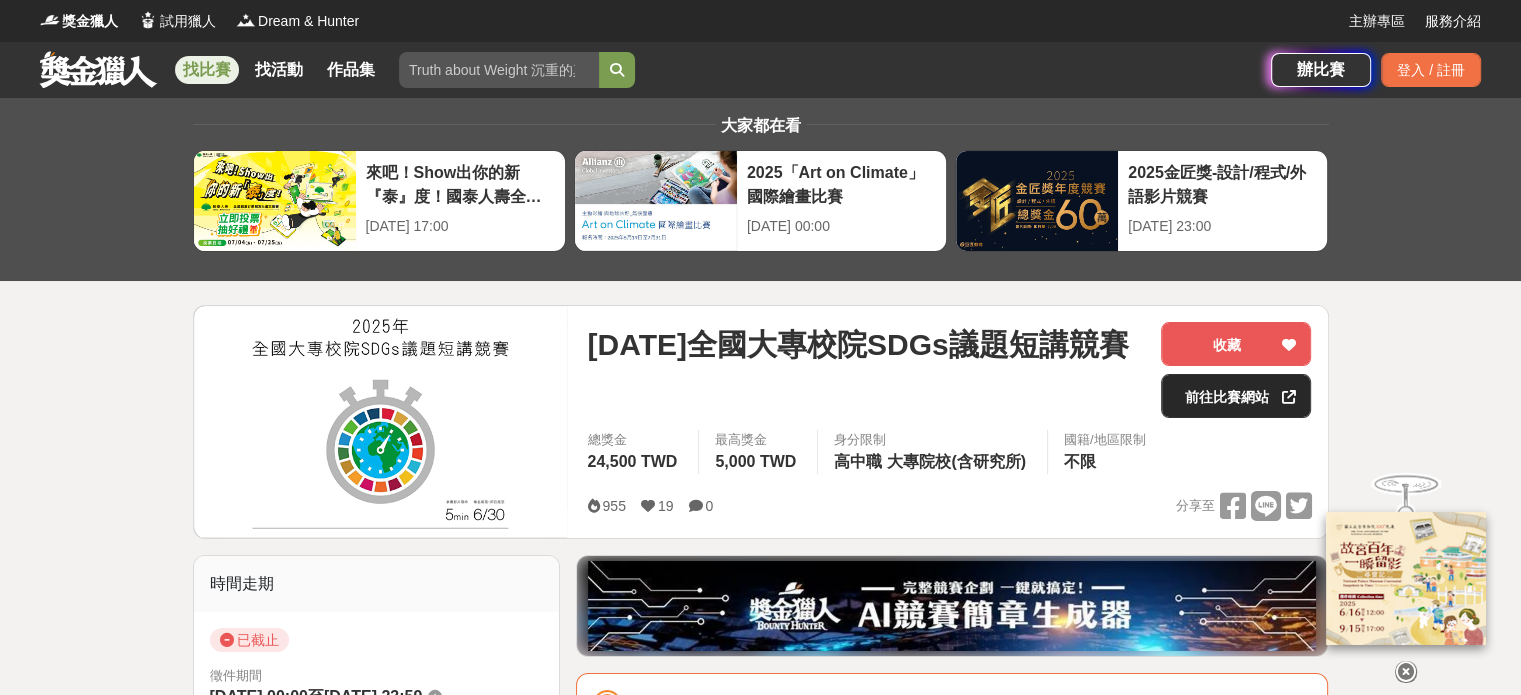 click on "前往比賽網站" at bounding box center [1236, 396] 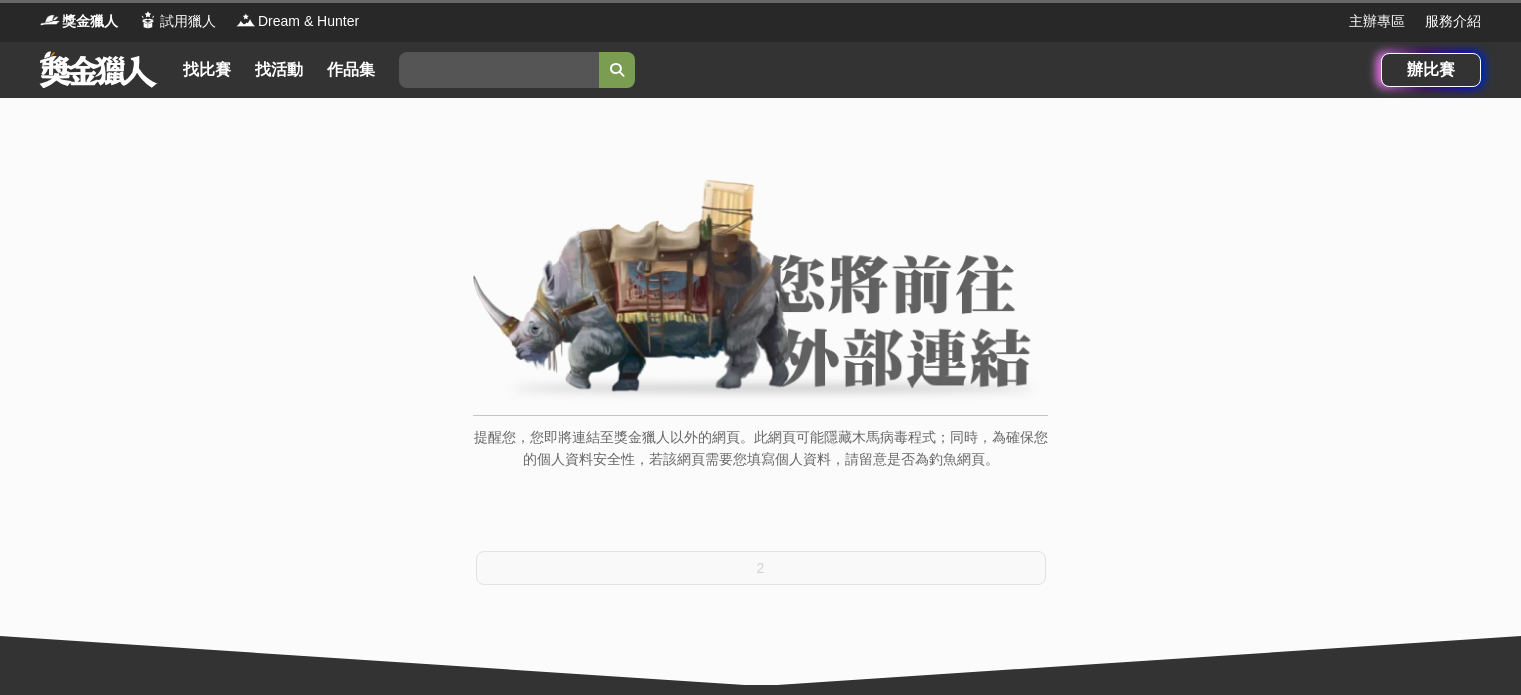 scroll, scrollTop: 0, scrollLeft: 0, axis: both 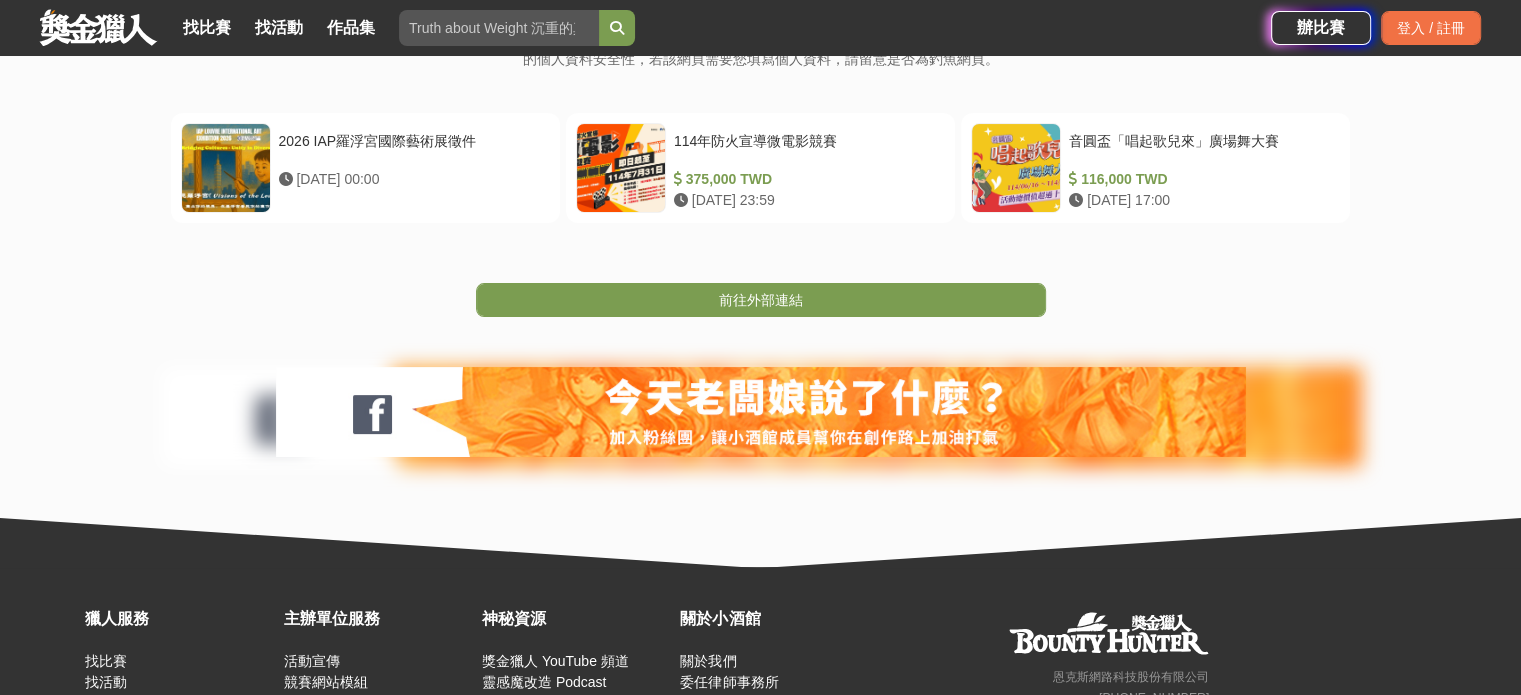click on "前往外部連結" at bounding box center [761, 300] 